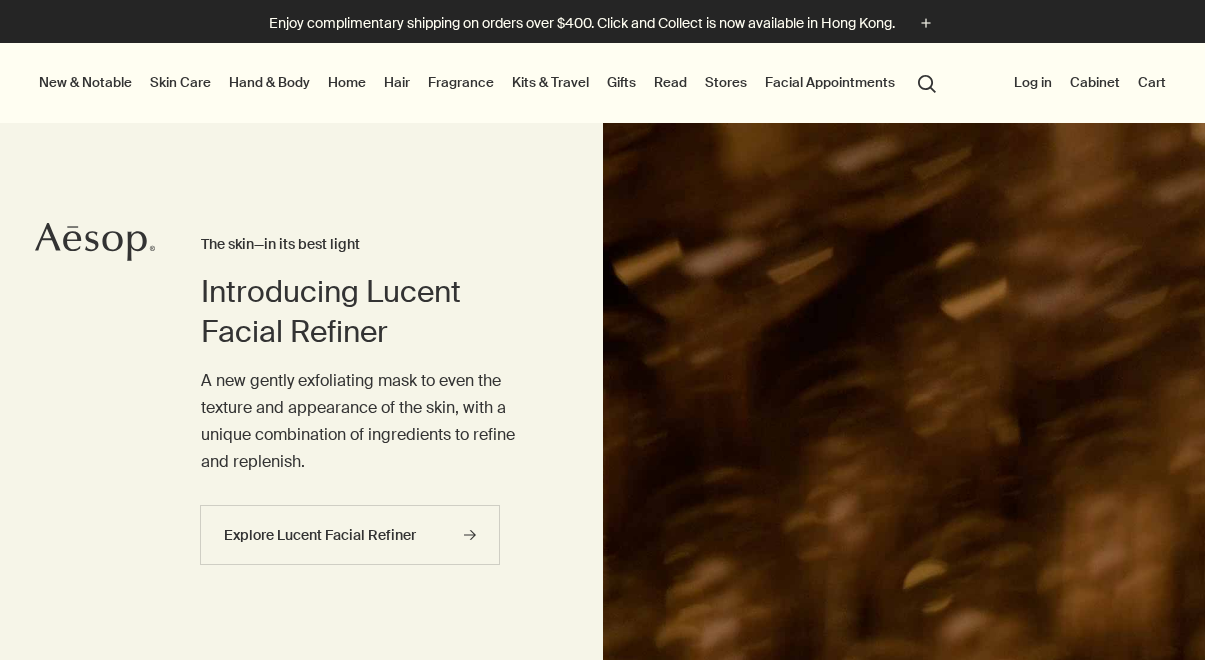 scroll, scrollTop: 0, scrollLeft: 0, axis: both 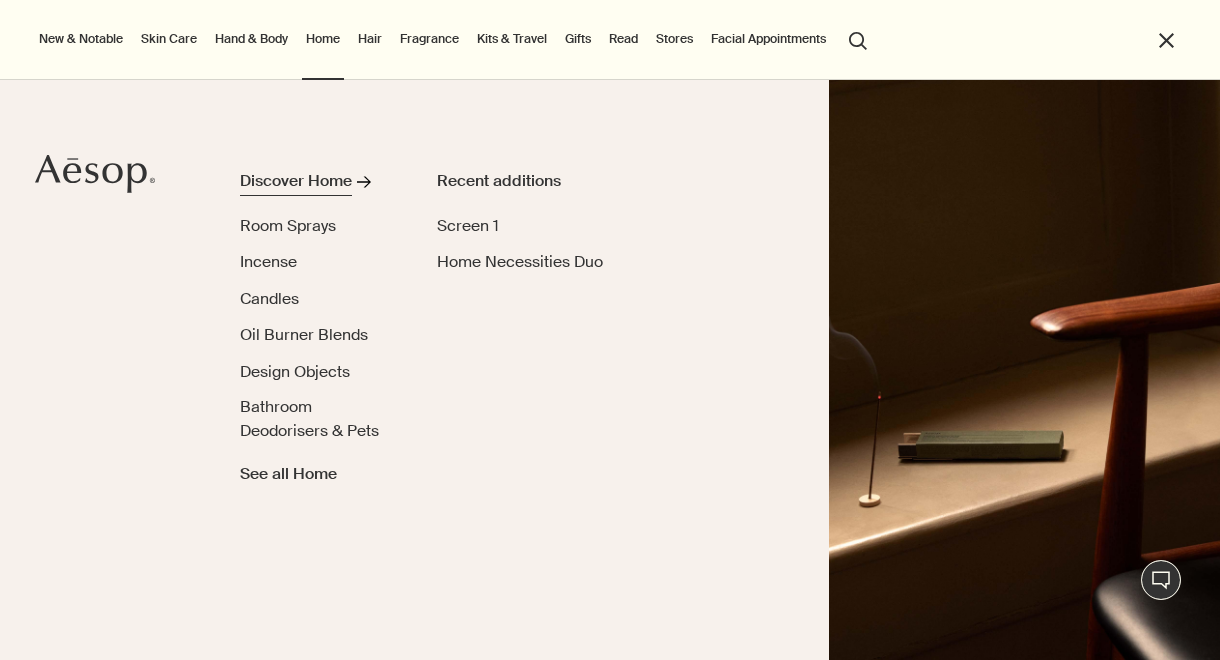 click on "Discover Home" at bounding box center [296, 182] 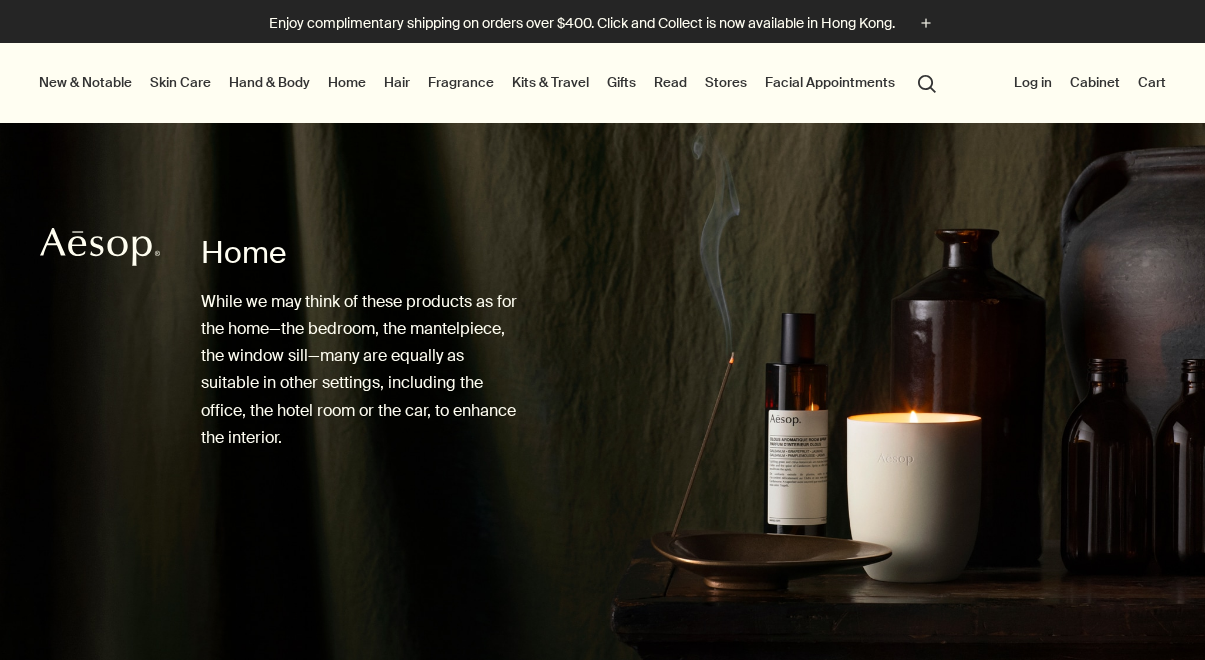 scroll, scrollTop: 0, scrollLeft: 0, axis: both 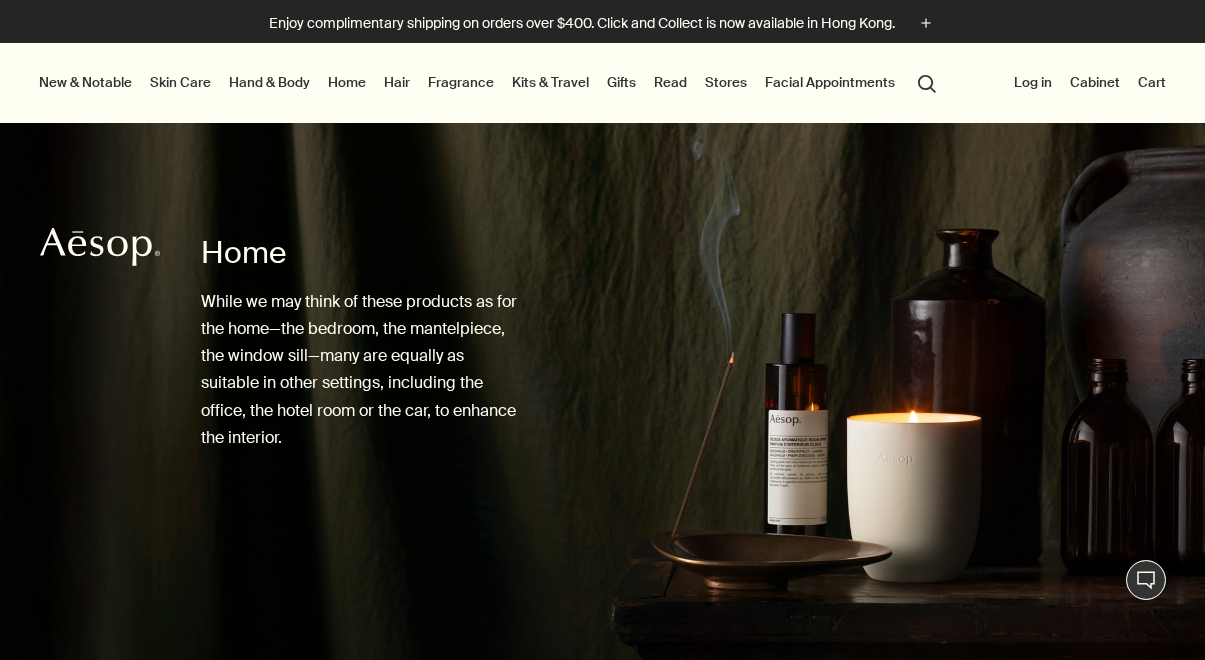 click on "Home" at bounding box center (347, 82) 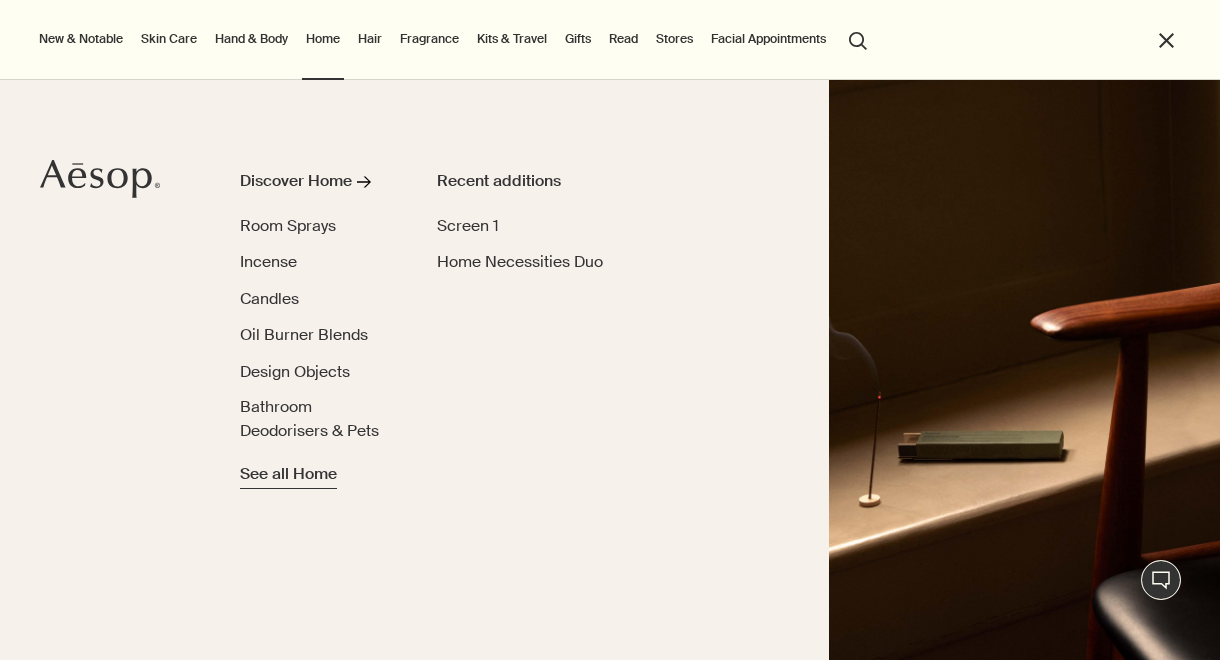 click on "See all Home" at bounding box center [288, 475] 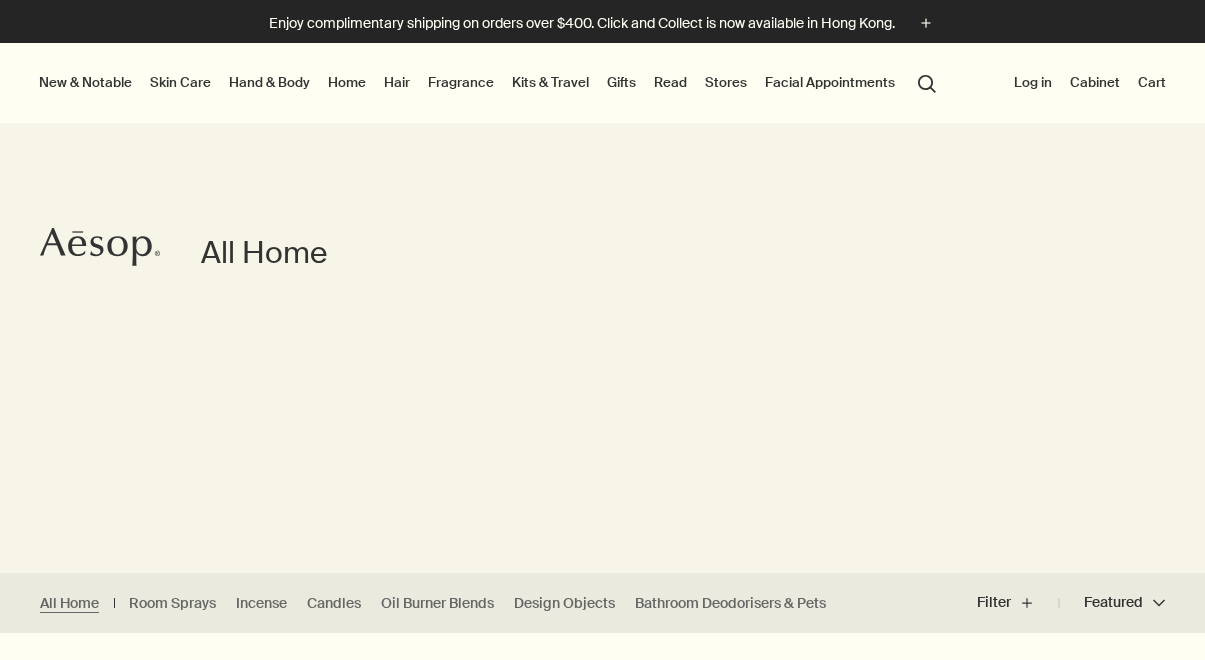 scroll, scrollTop: 0, scrollLeft: 0, axis: both 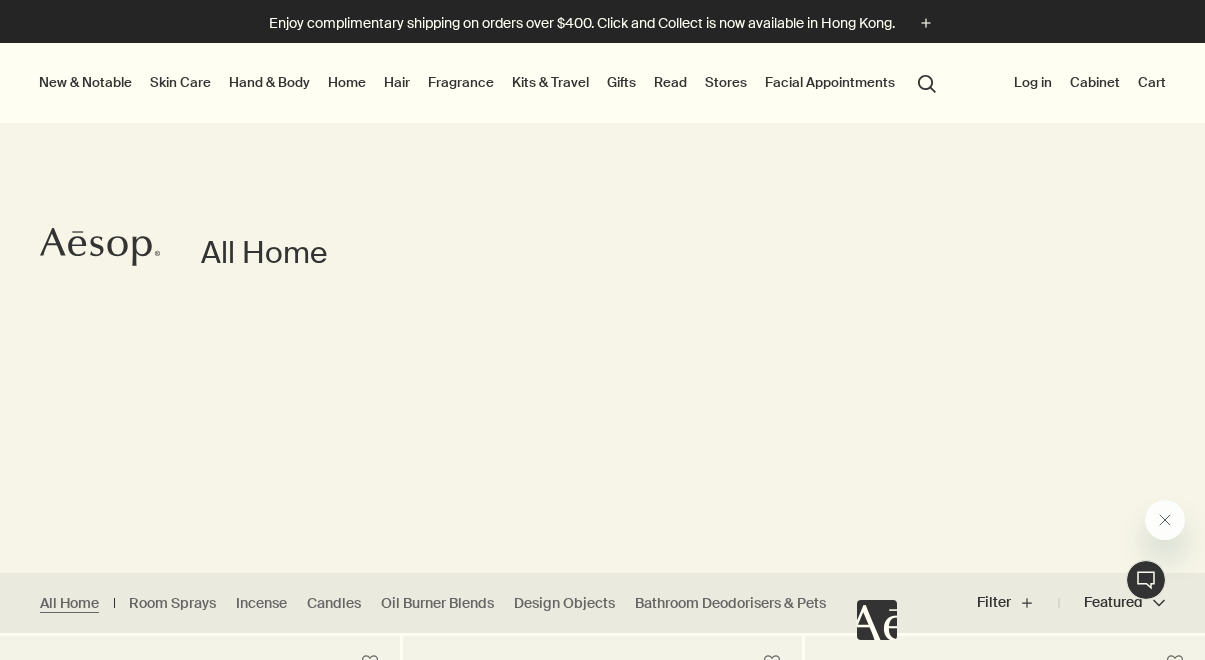 click on "Kits & Travel" at bounding box center [550, 82] 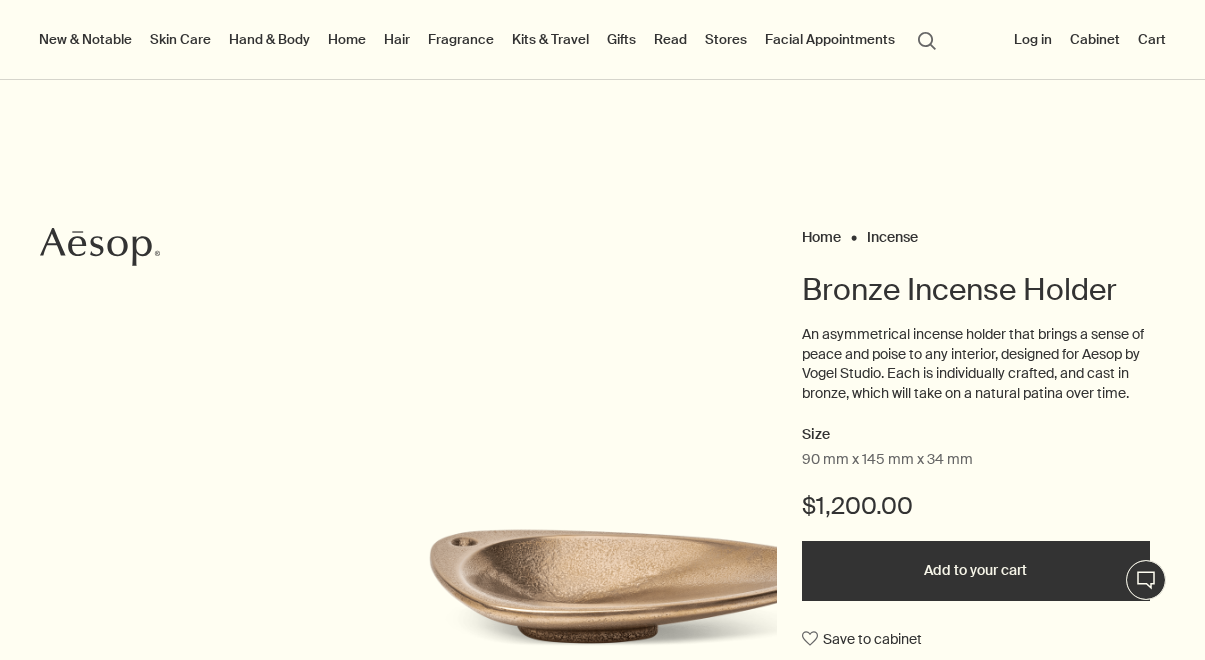scroll, scrollTop: 0, scrollLeft: 0, axis: both 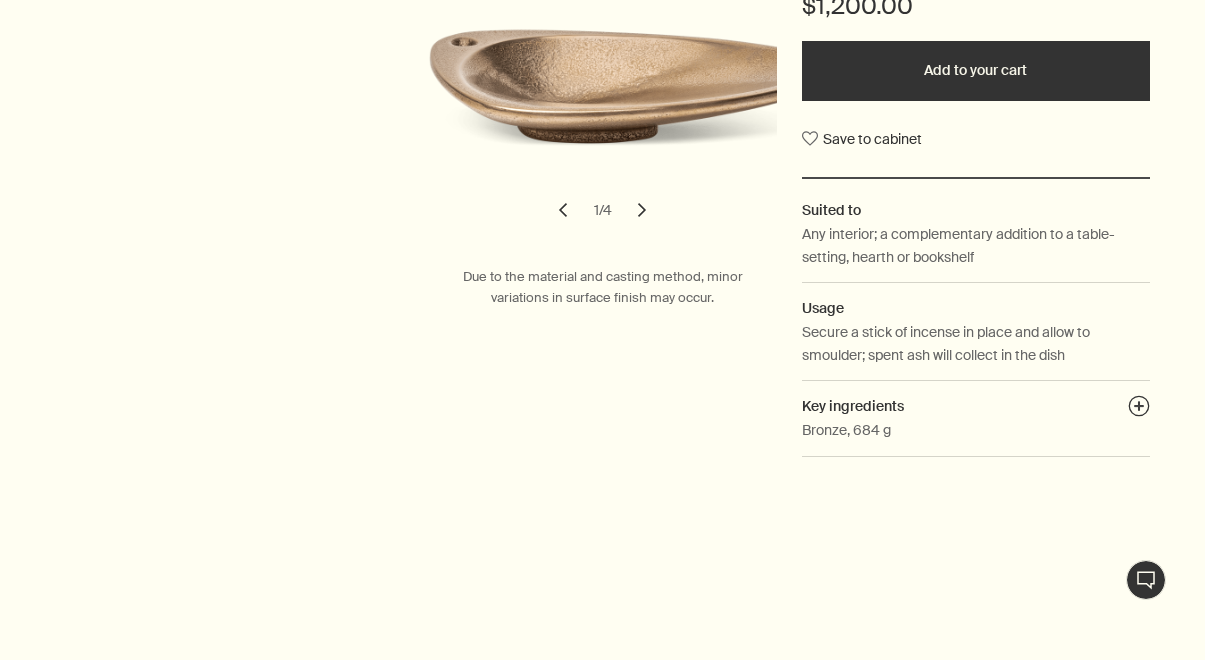 click on "chevron" at bounding box center [642, 210] 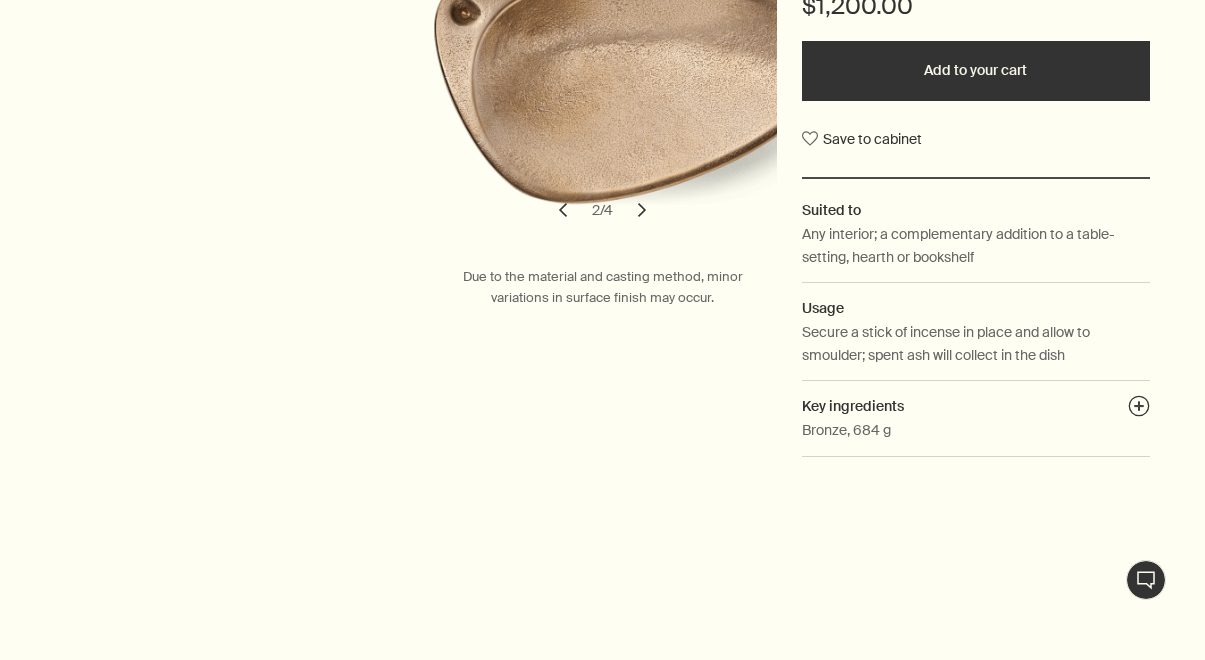 click on "chevron" at bounding box center [642, 210] 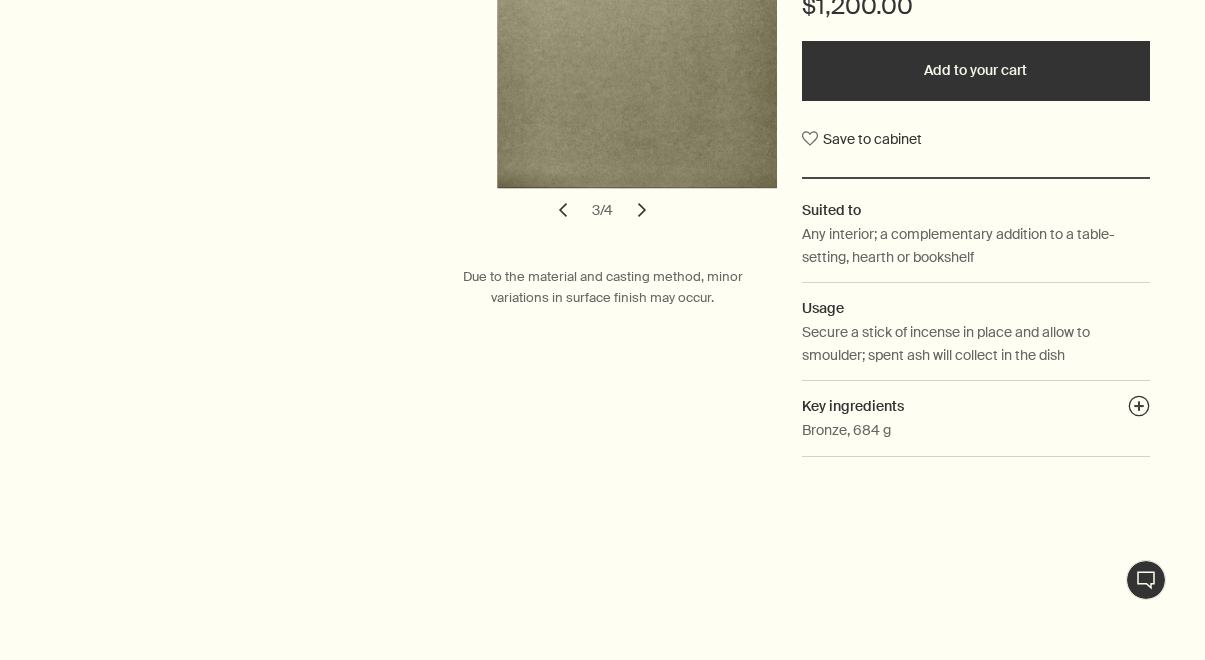 click on "chevron" at bounding box center (642, 210) 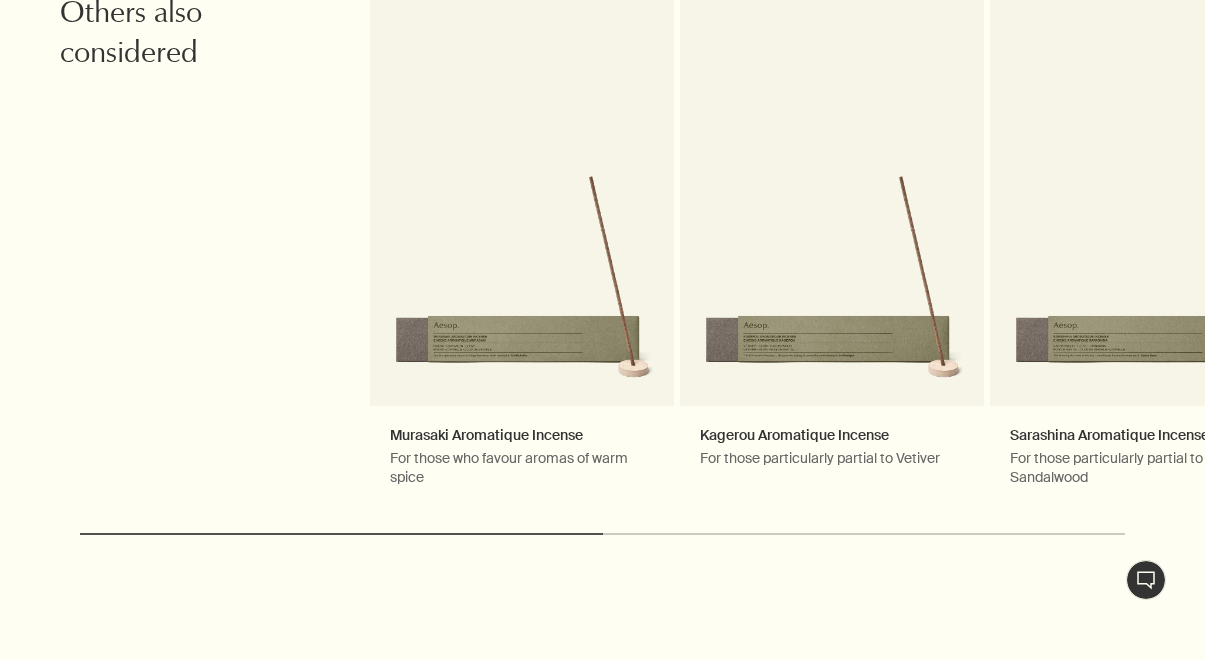 scroll, scrollTop: 2600, scrollLeft: 0, axis: vertical 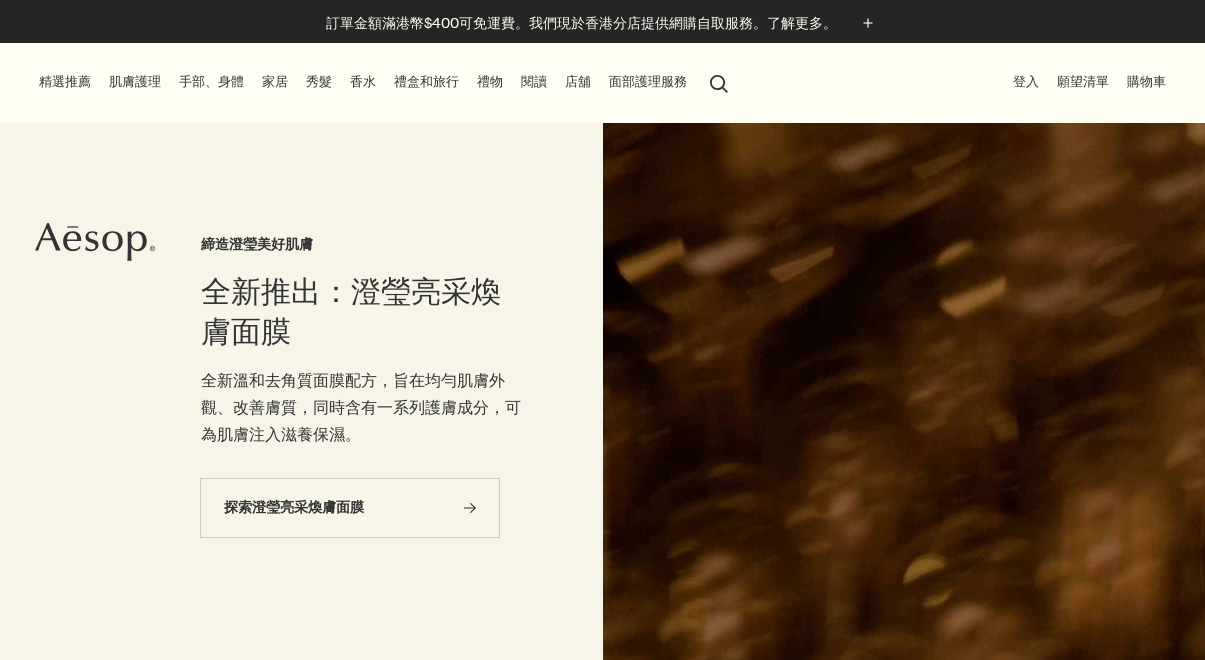 click on "禮盒和旅行" at bounding box center [426, 82] 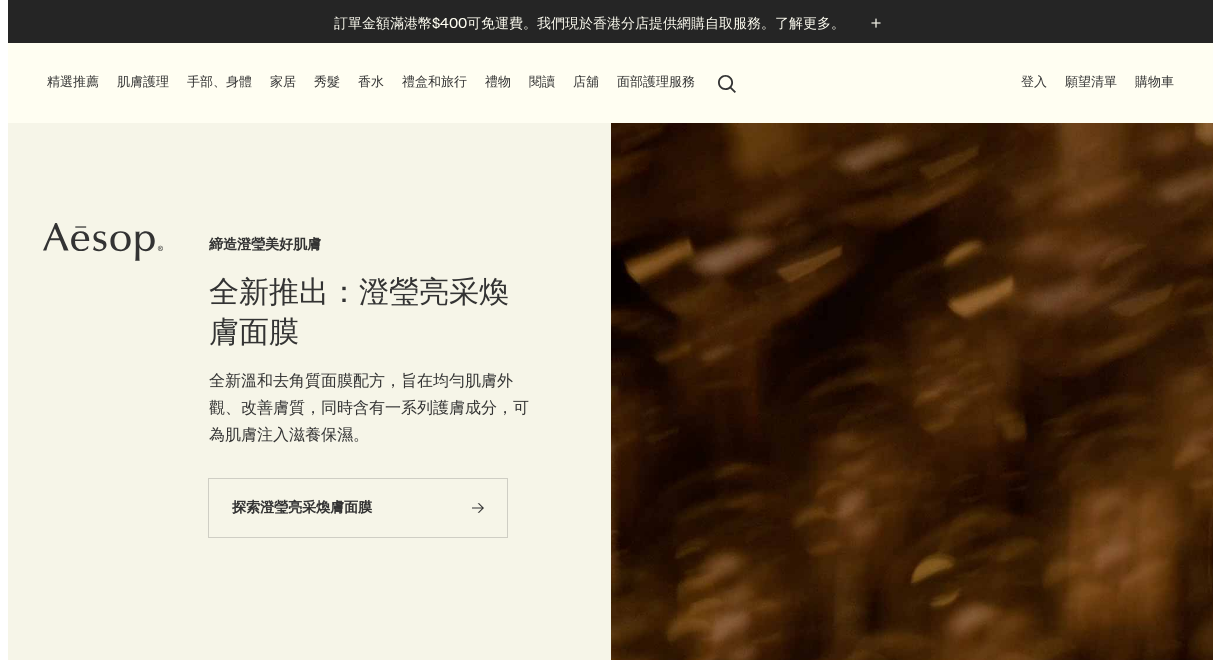 scroll, scrollTop: 0, scrollLeft: 0, axis: both 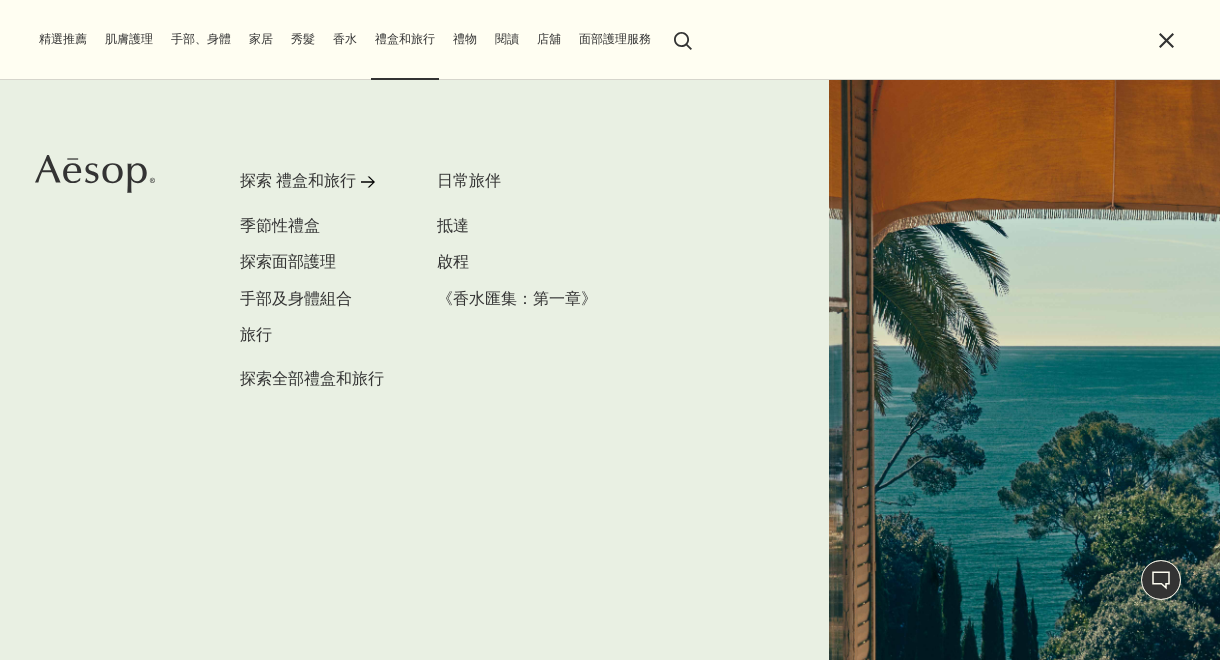click on "家居" at bounding box center [261, 39] 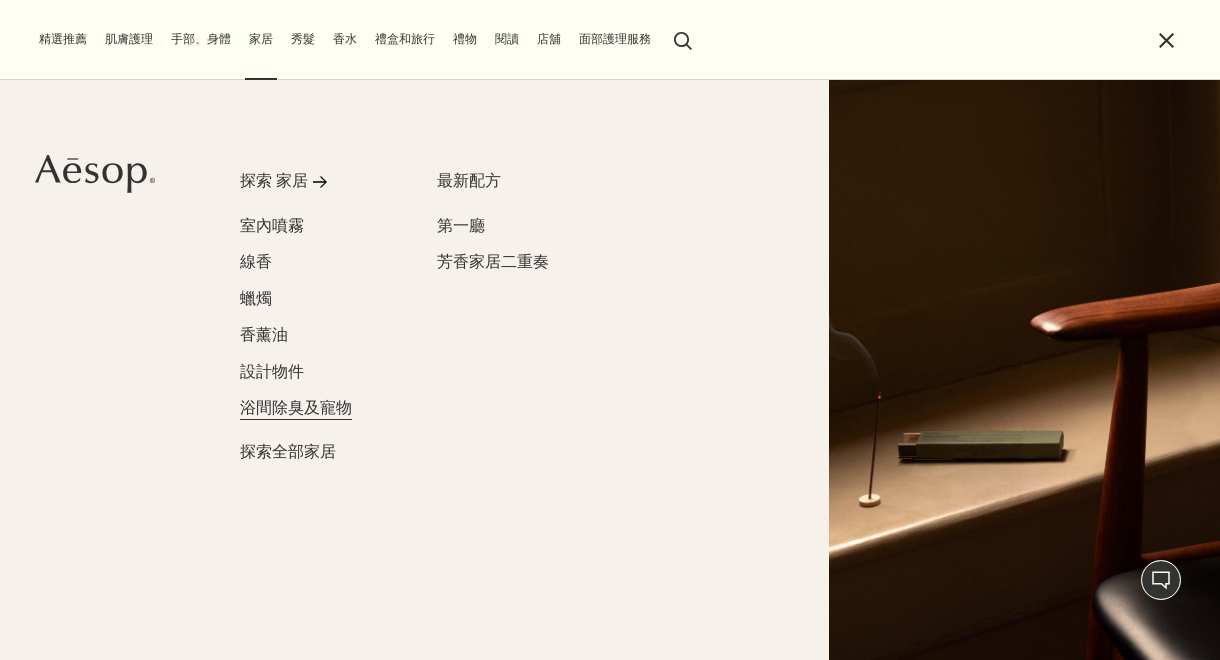 click on "浴間除臭及寵物" at bounding box center [296, 408] 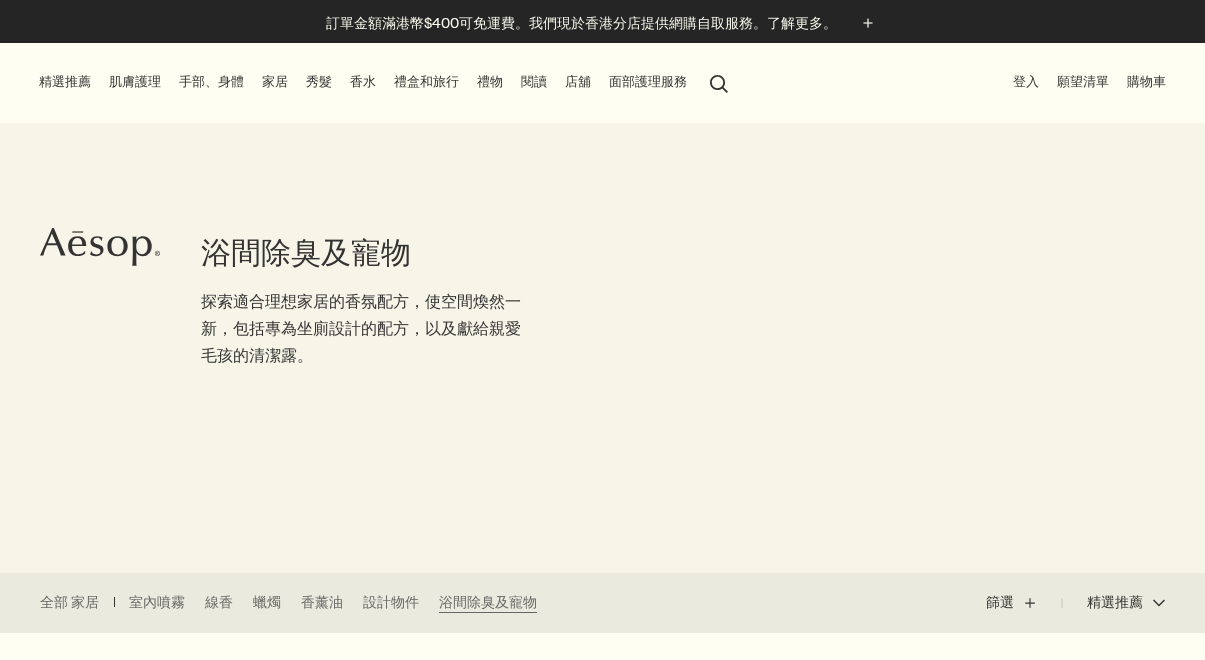 scroll, scrollTop: 0, scrollLeft: 0, axis: both 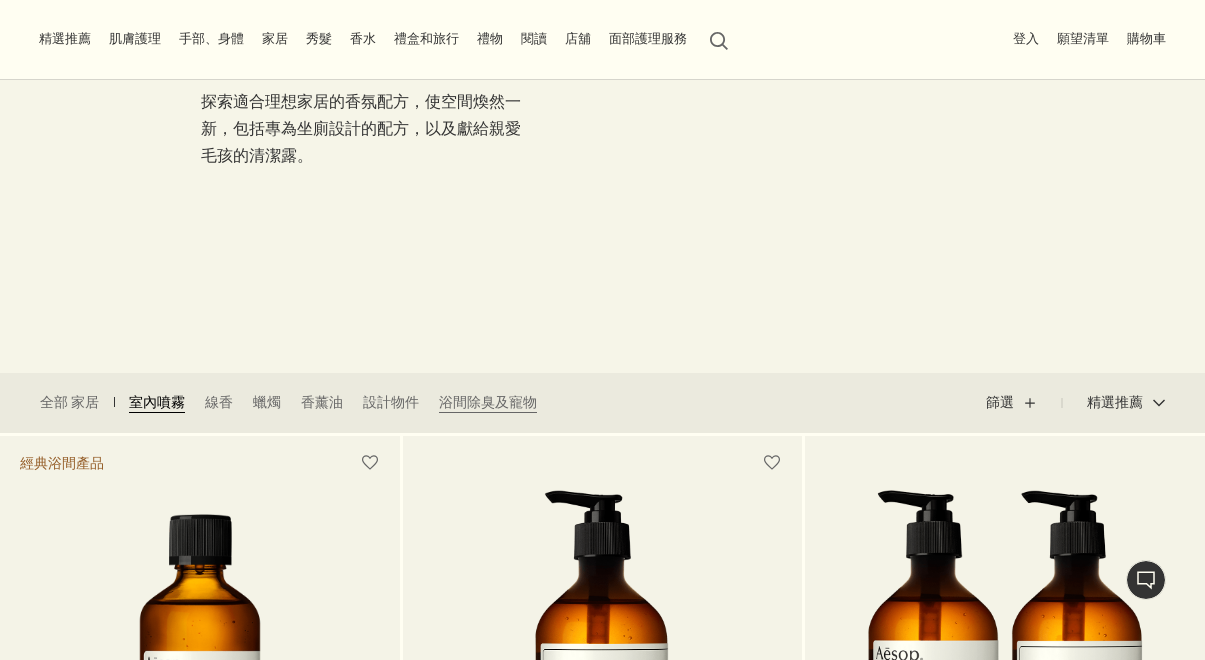 click on "室內噴霧" at bounding box center (157, 403) 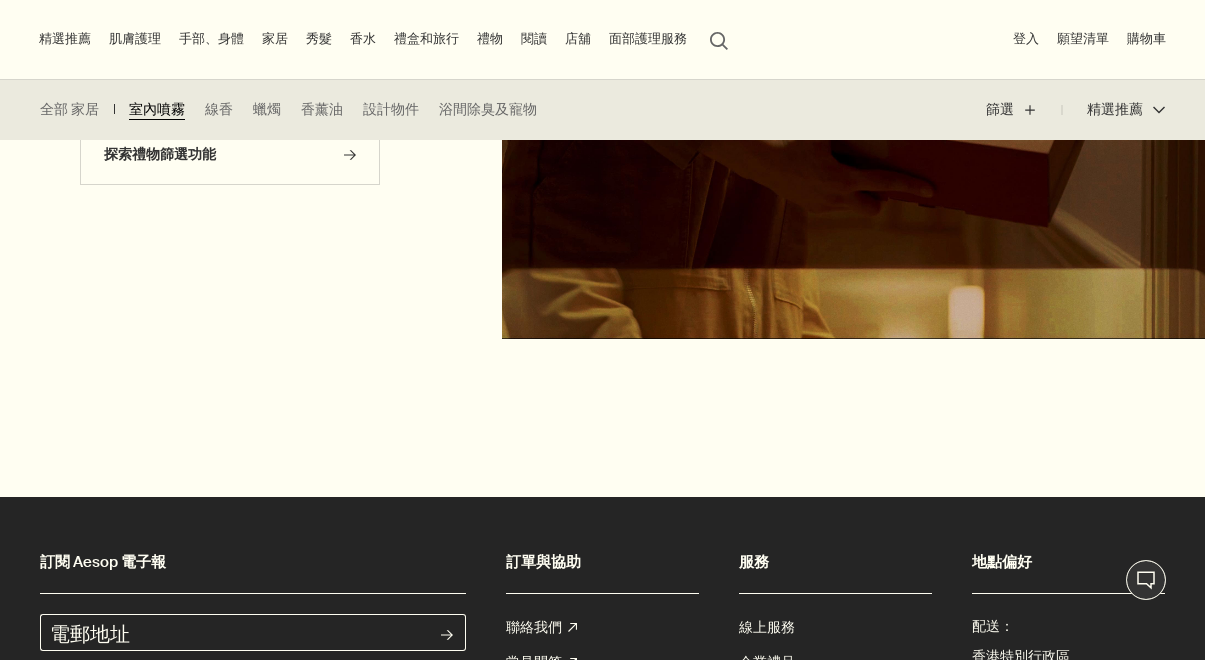 scroll, scrollTop: 2000, scrollLeft: 0, axis: vertical 